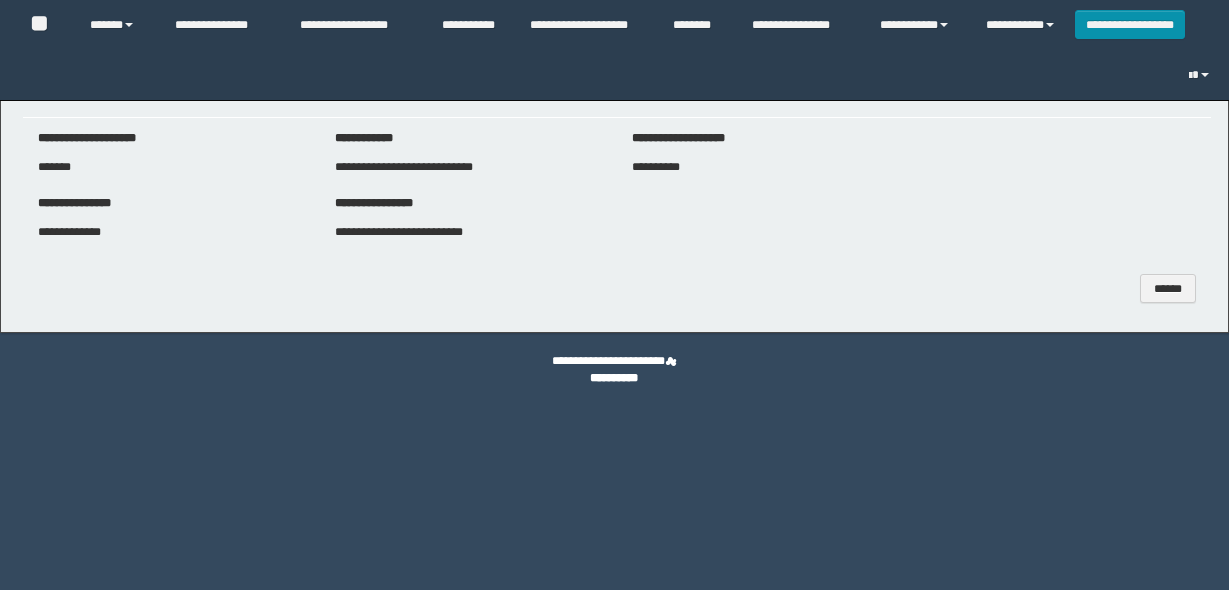 scroll, scrollTop: 0, scrollLeft: 0, axis: both 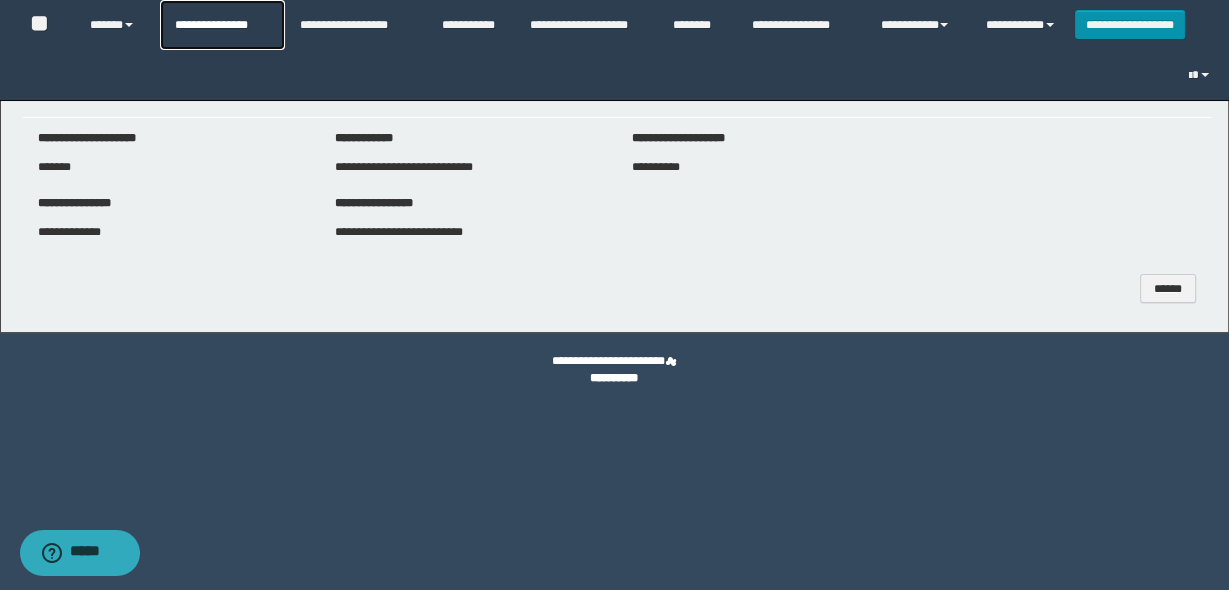 click on "**********" at bounding box center (222, 25) 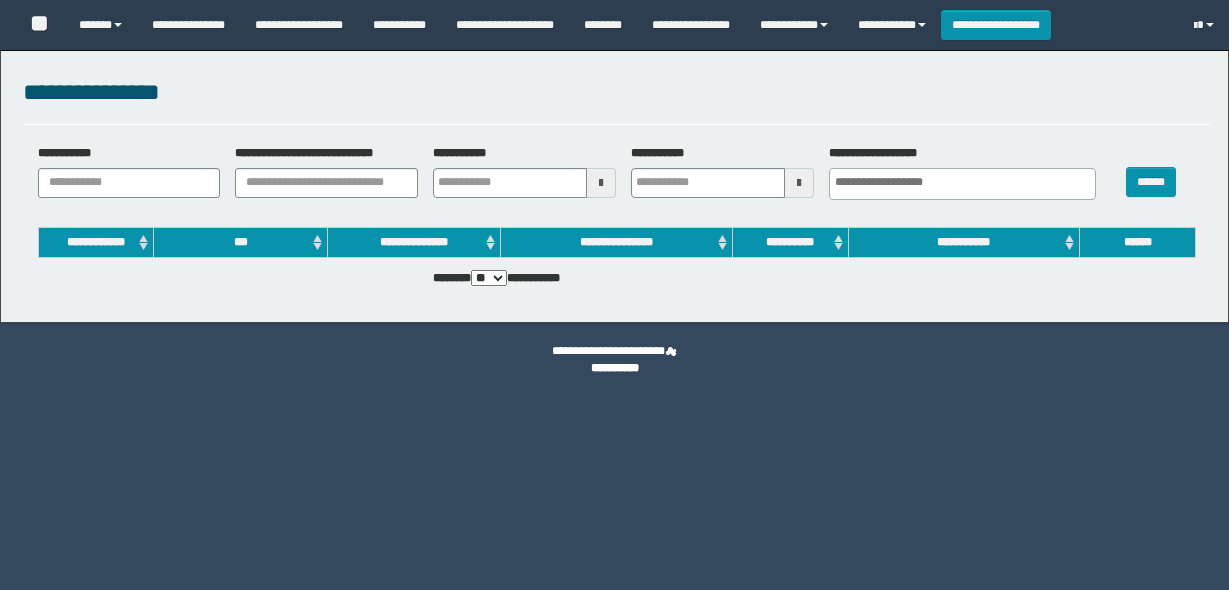 select 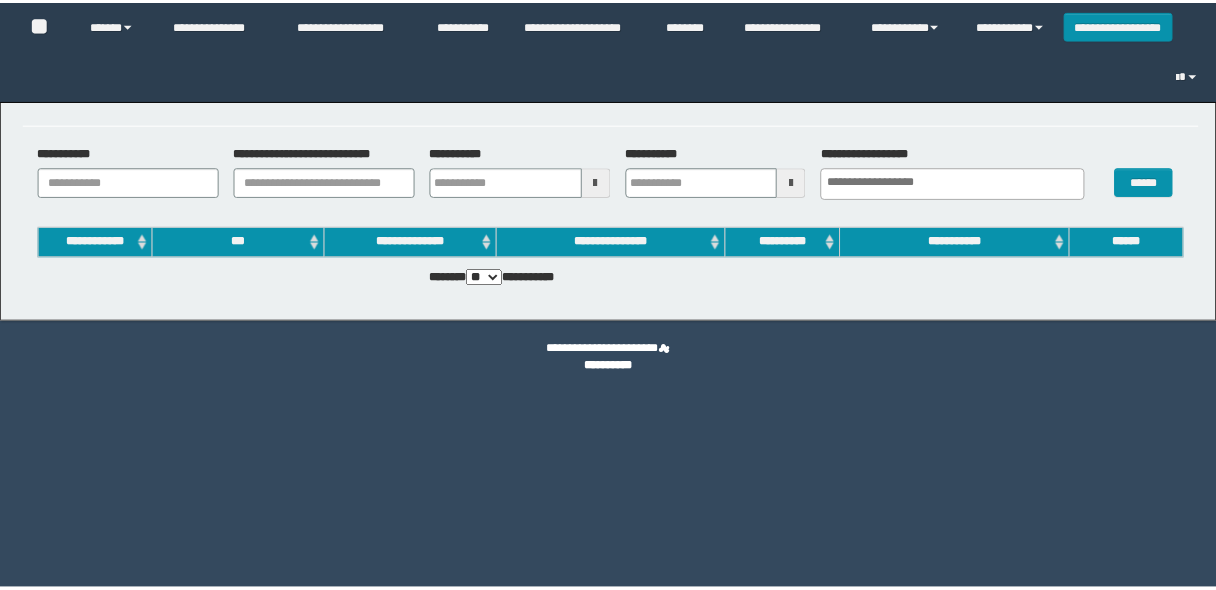 scroll, scrollTop: 0, scrollLeft: 0, axis: both 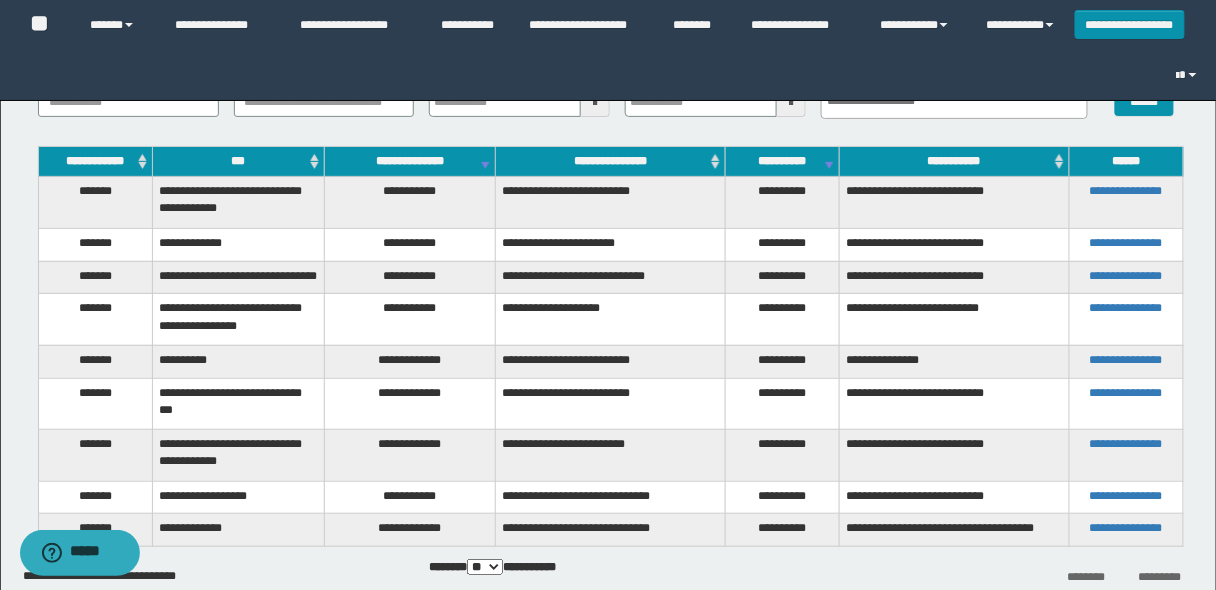click on "***" at bounding box center (239, 162) 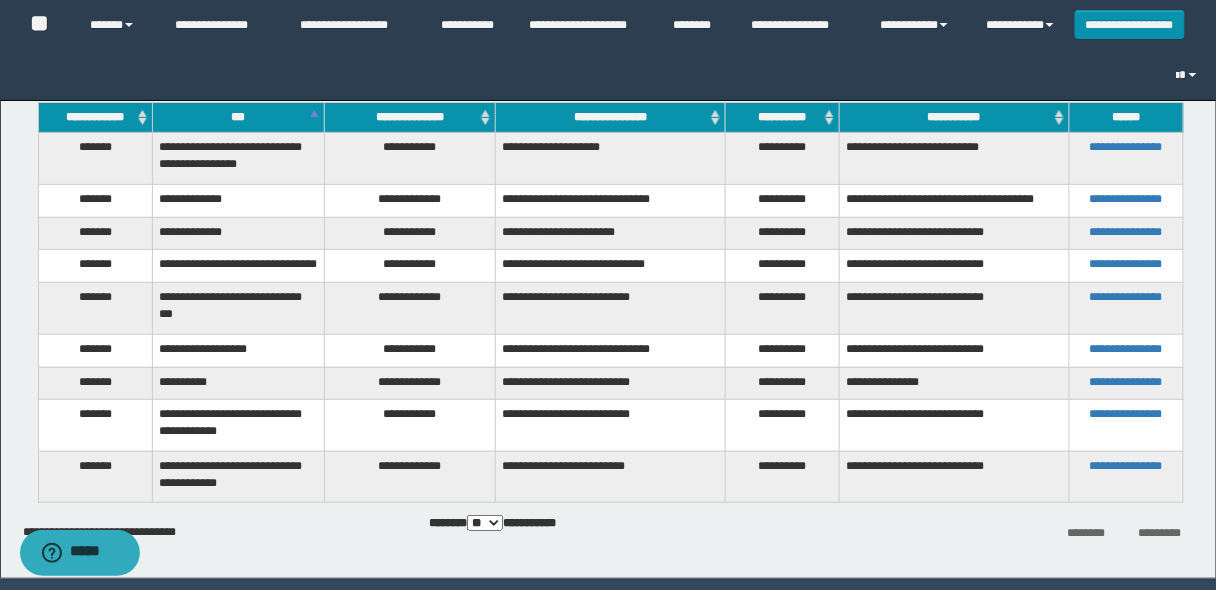 scroll, scrollTop: 160, scrollLeft: 0, axis: vertical 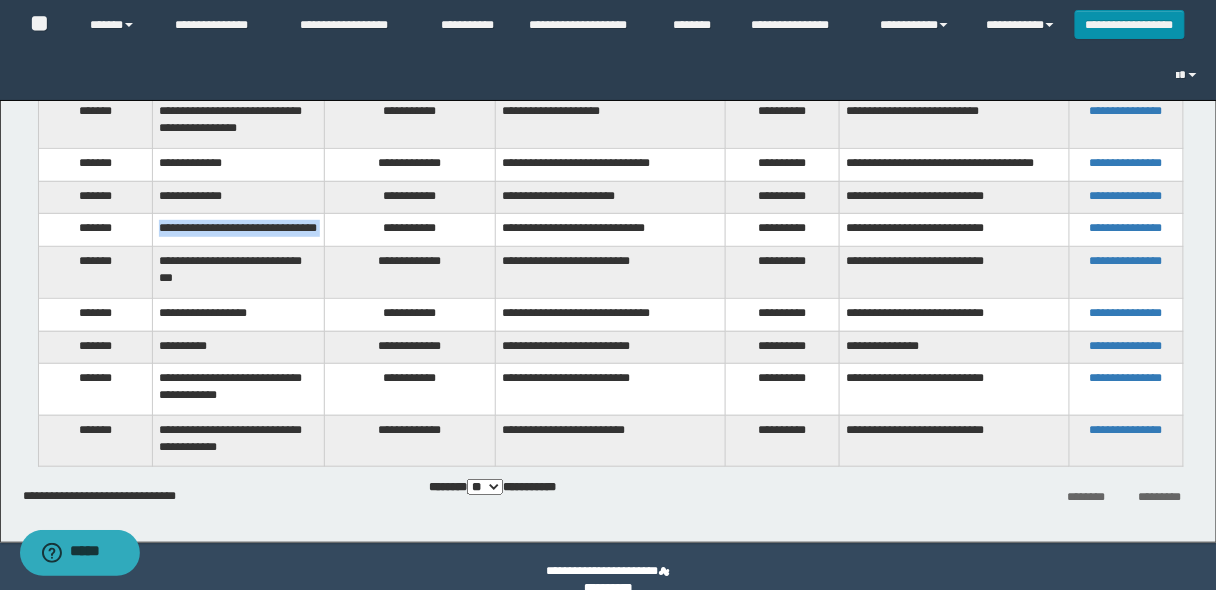 drag, startPoint x: 153, startPoint y: 232, endPoint x: 359, endPoint y: 242, distance: 206.24257 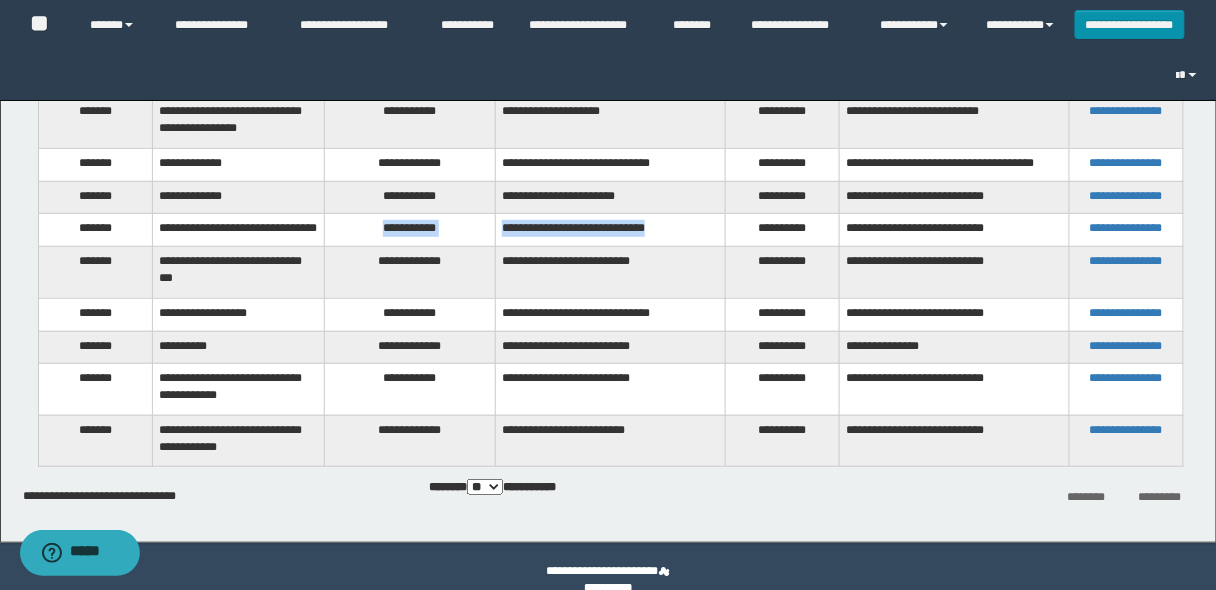 drag, startPoint x: 364, startPoint y: 228, endPoint x: 686, endPoint y: 235, distance: 322.07608 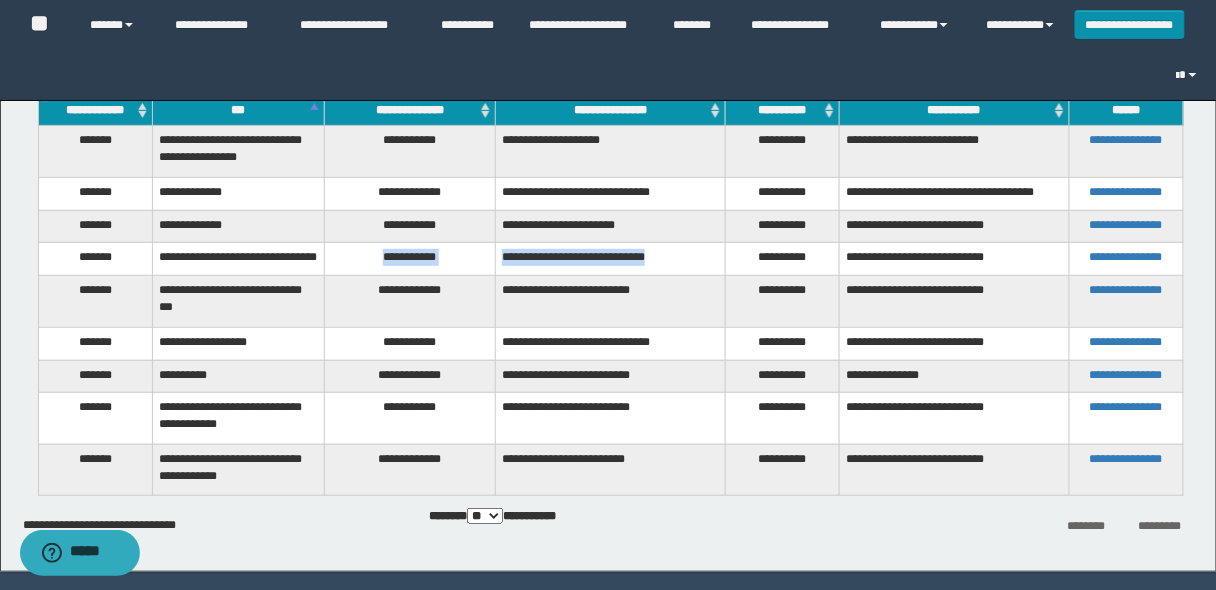 scroll, scrollTop: 160, scrollLeft: 0, axis: vertical 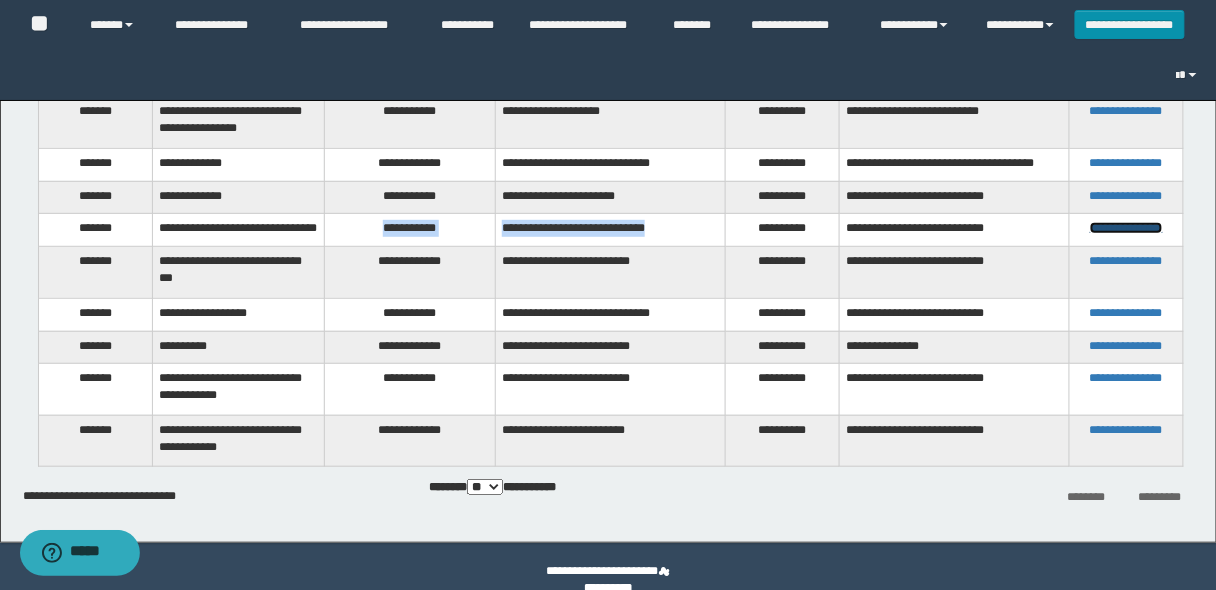 click on "**********" at bounding box center (1126, 228) 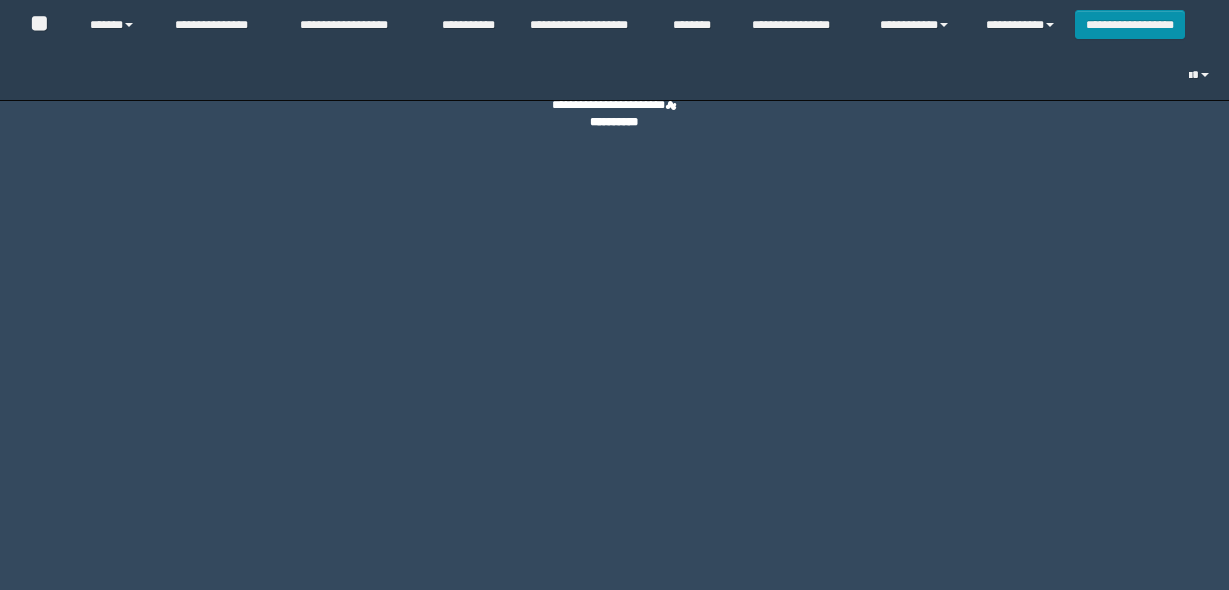 scroll, scrollTop: 0, scrollLeft: 0, axis: both 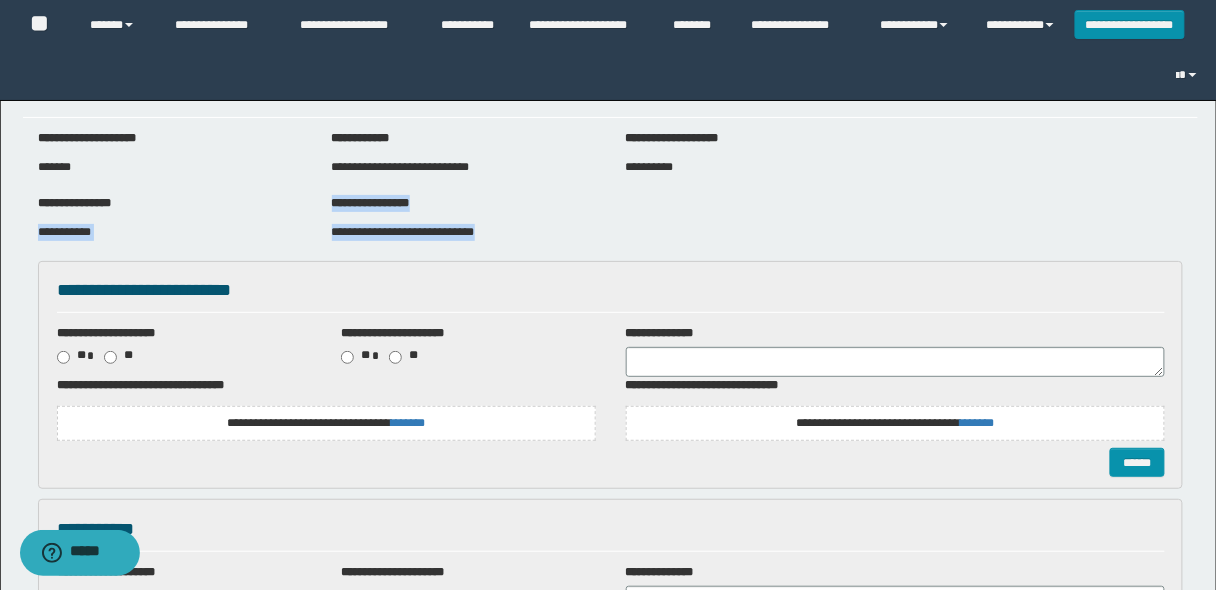 drag, startPoint x: 87, startPoint y: 229, endPoint x: 496, endPoint y: 227, distance: 409.00488 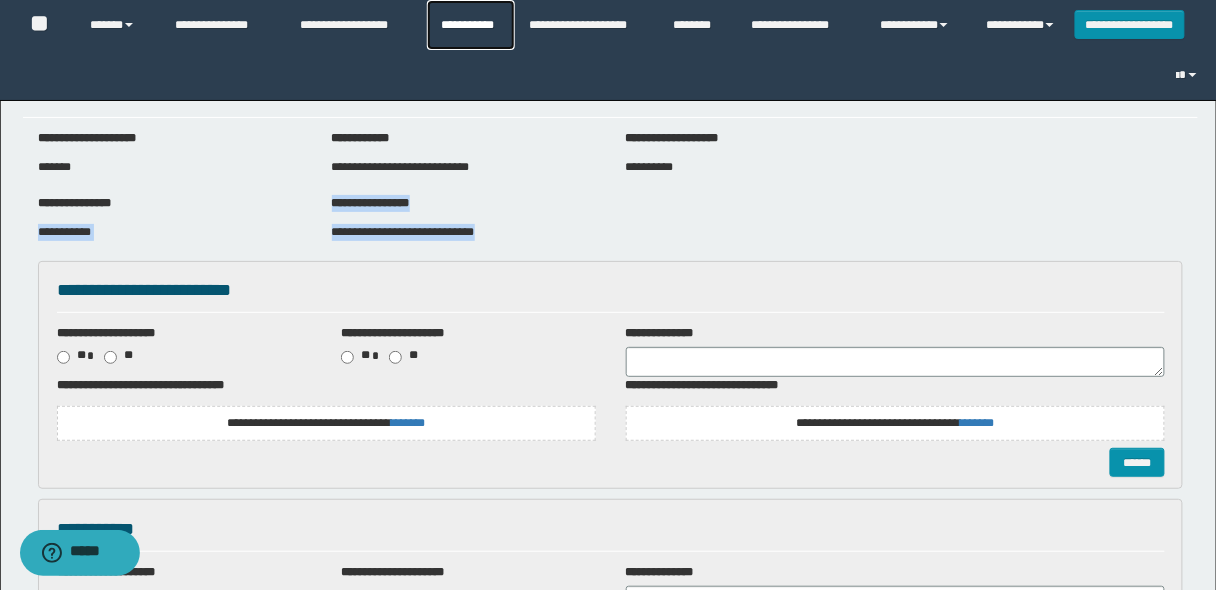 click on "**********" at bounding box center [471, 25] 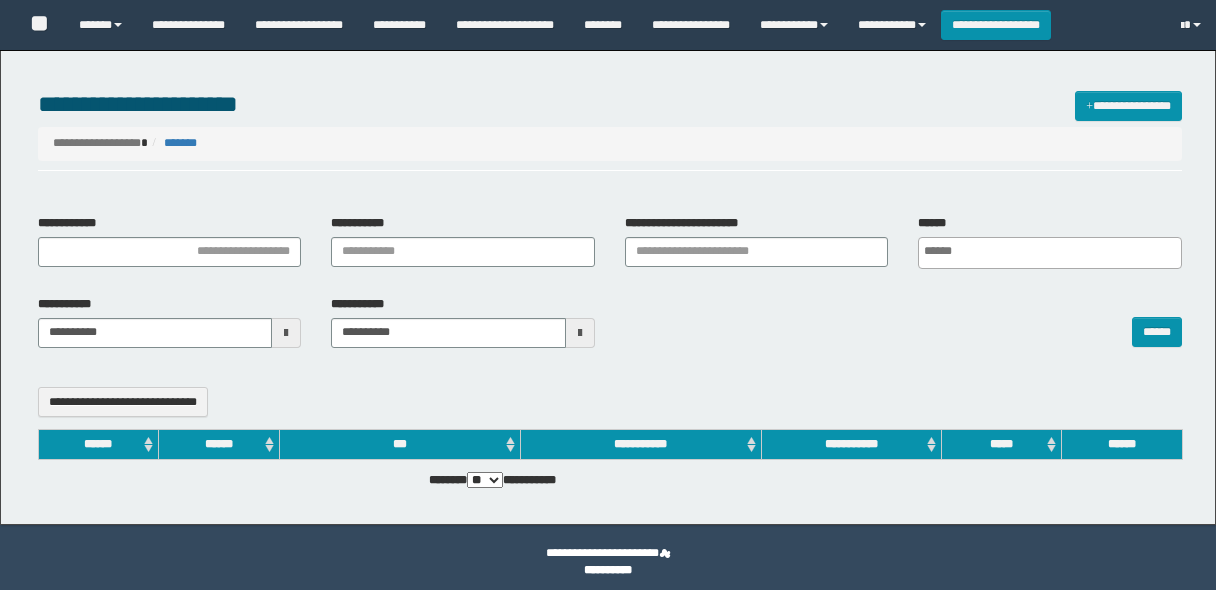 select 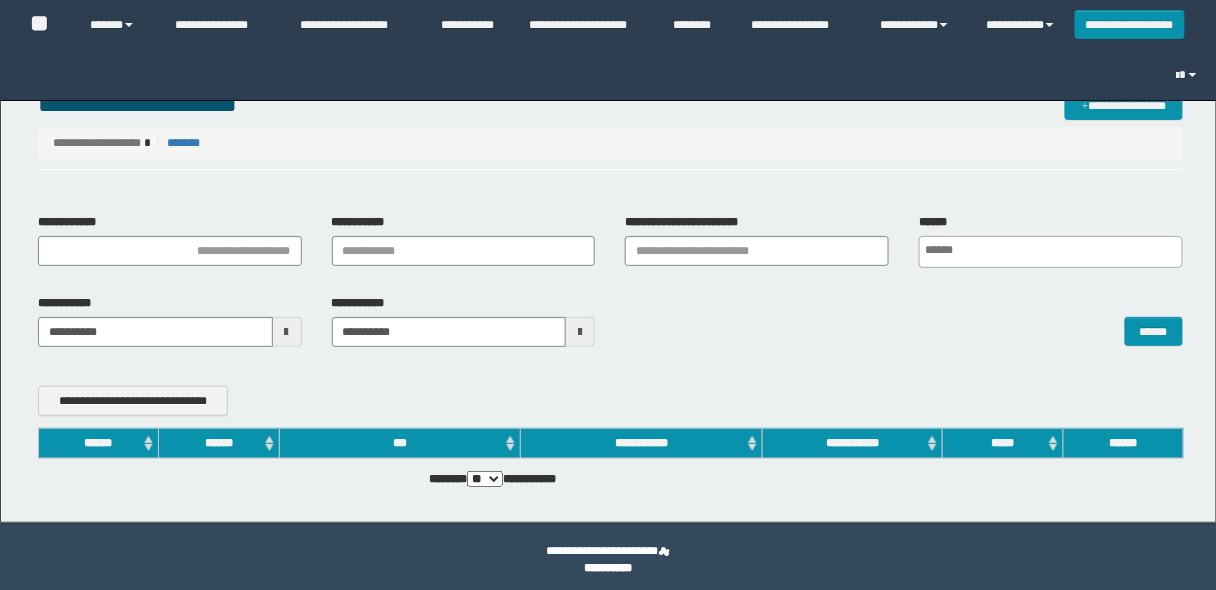 scroll, scrollTop: 0, scrollLeft: 0, axis: both 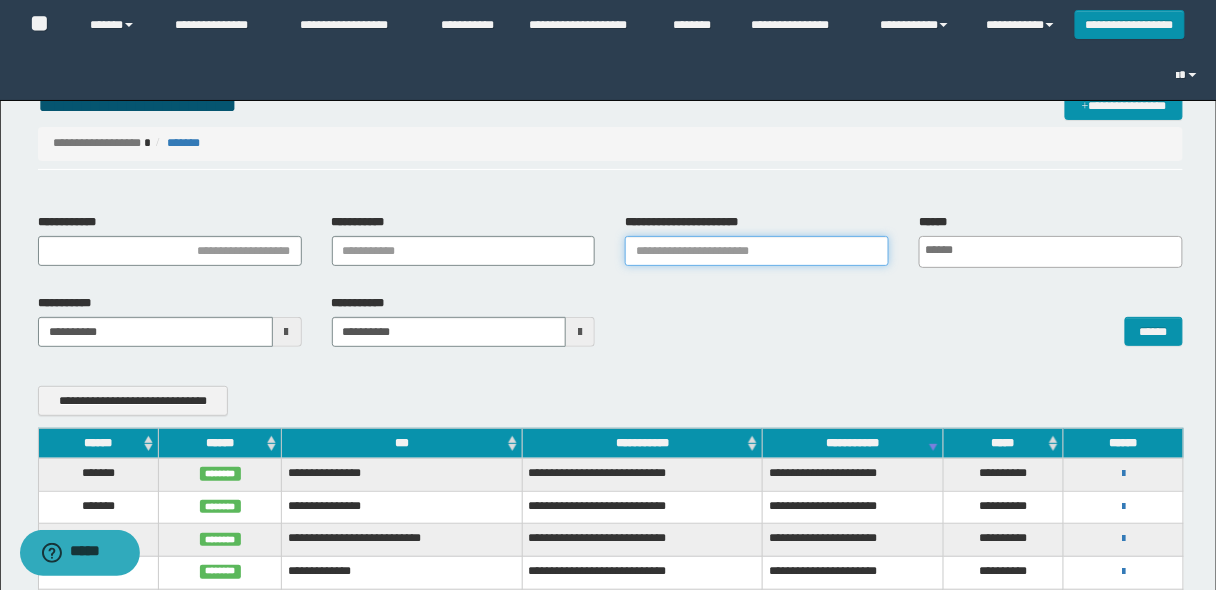 click on "**********" at bounding box center [757, 251] 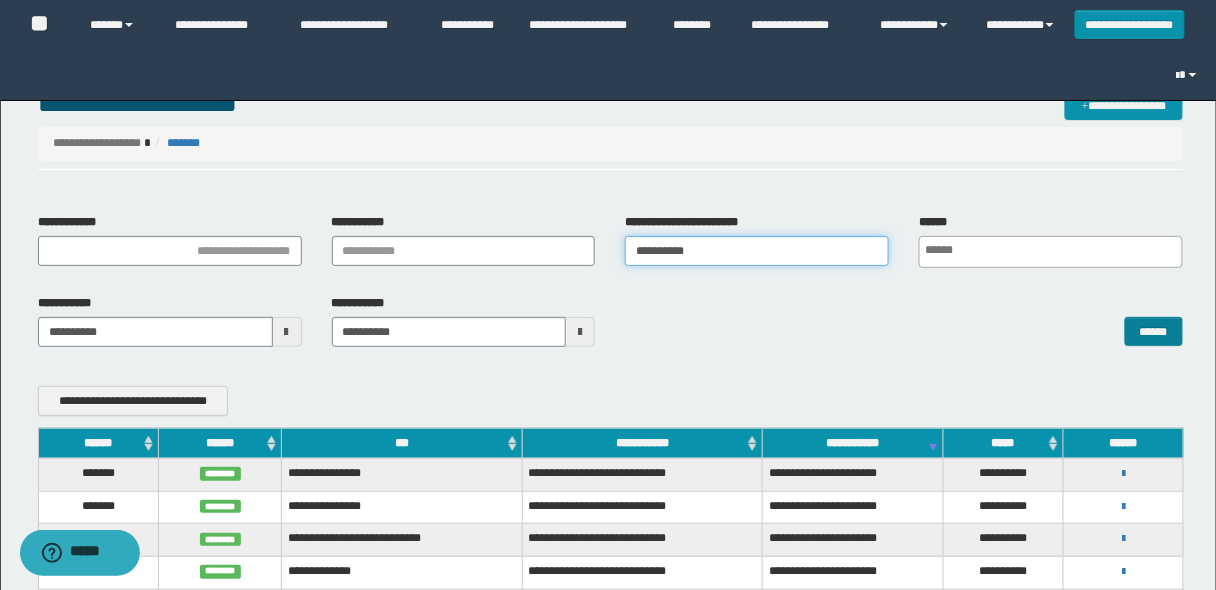 type on "**********" 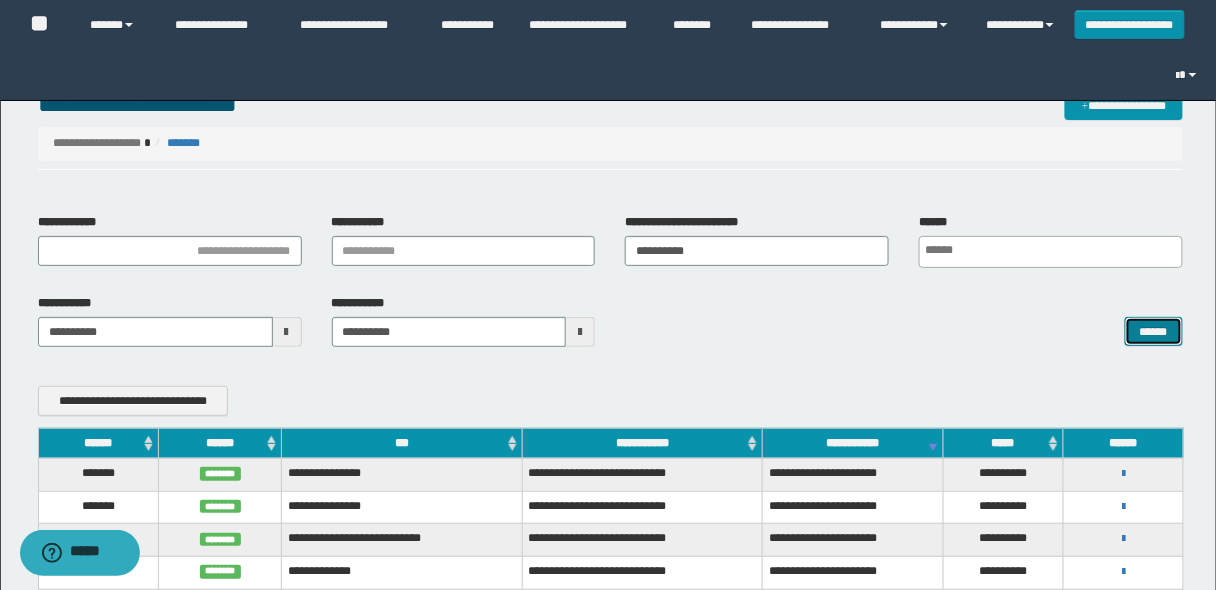click on "******" at bounding box center (1154, 331) 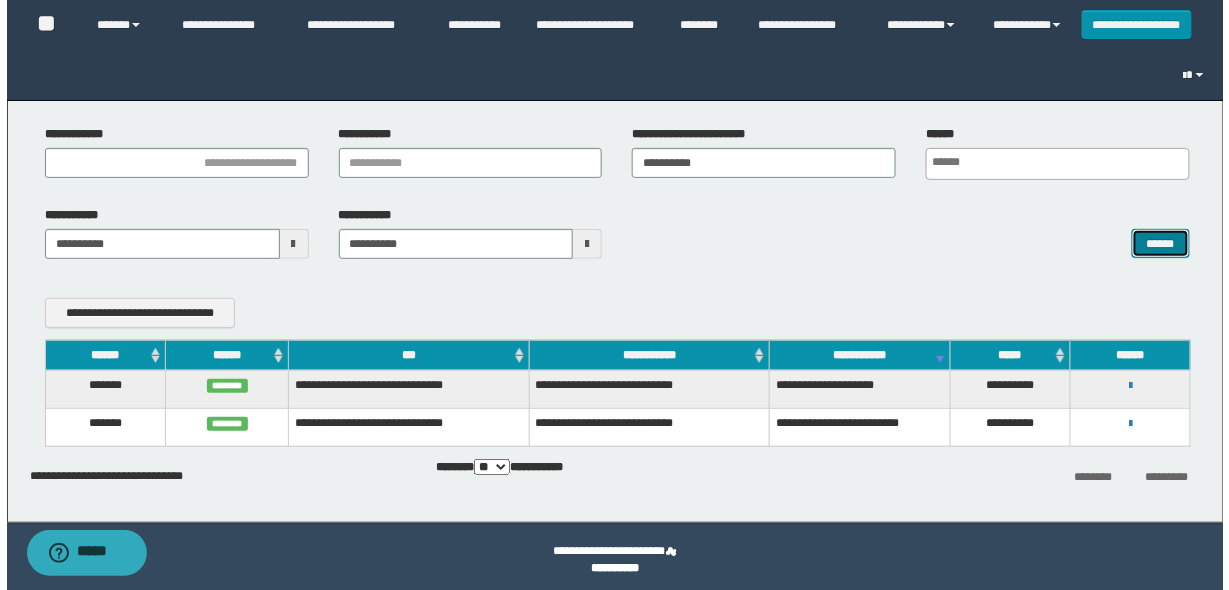 scroll, scrollTop: 94, scrollLeft: 0, axis: vertical 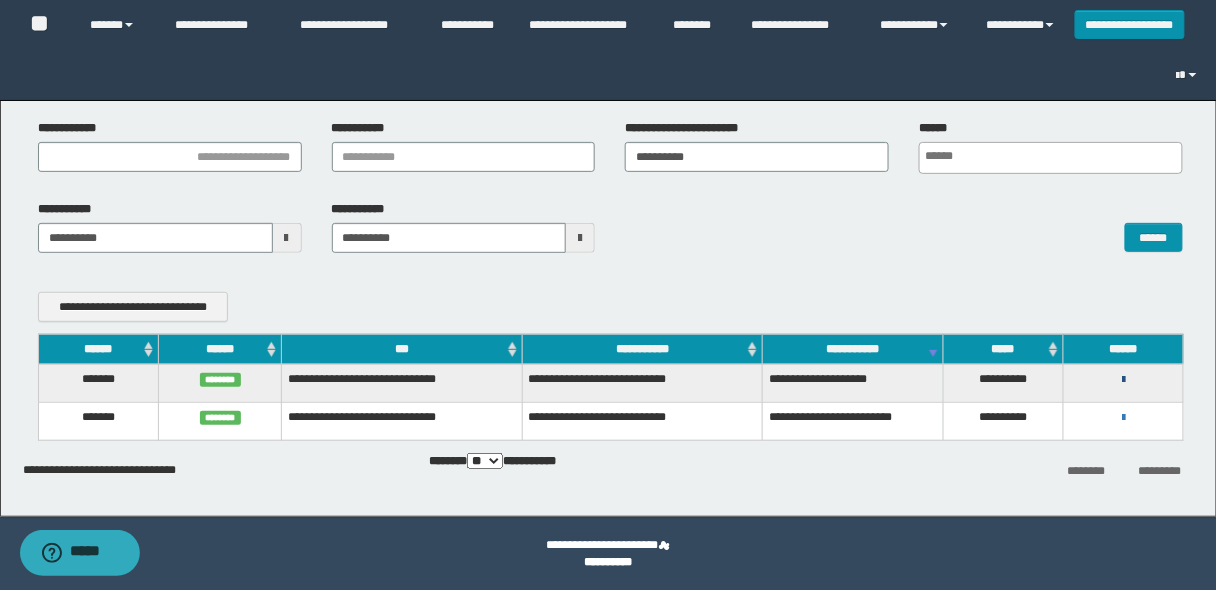click at bounding box center (1123, 380) 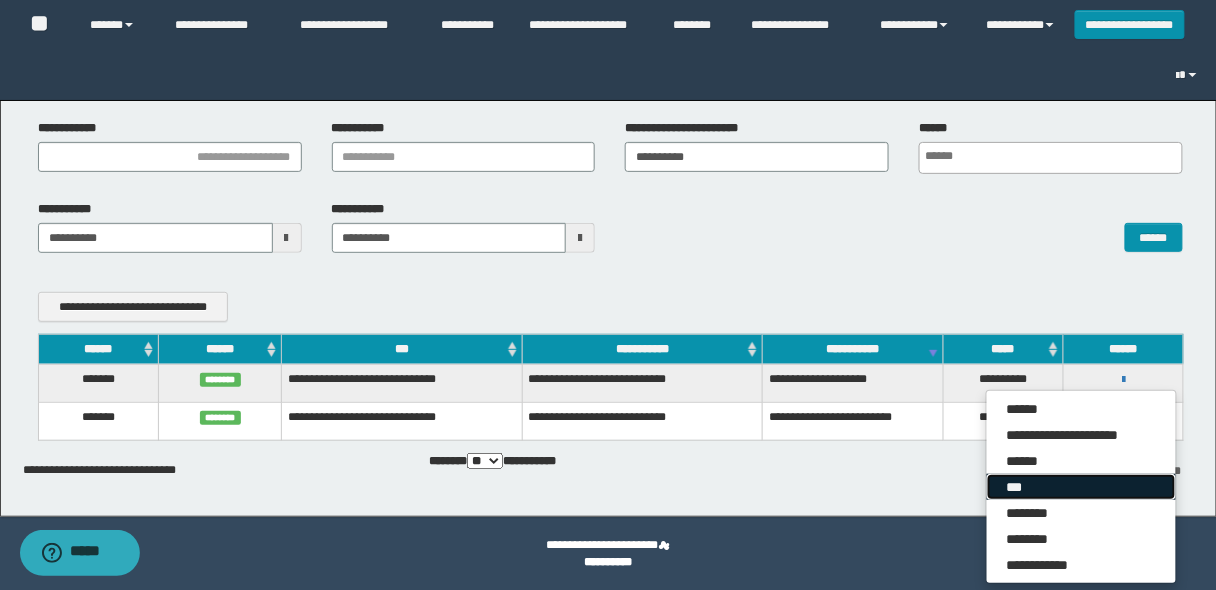 click on "***" at bounding box center [1081, 487] 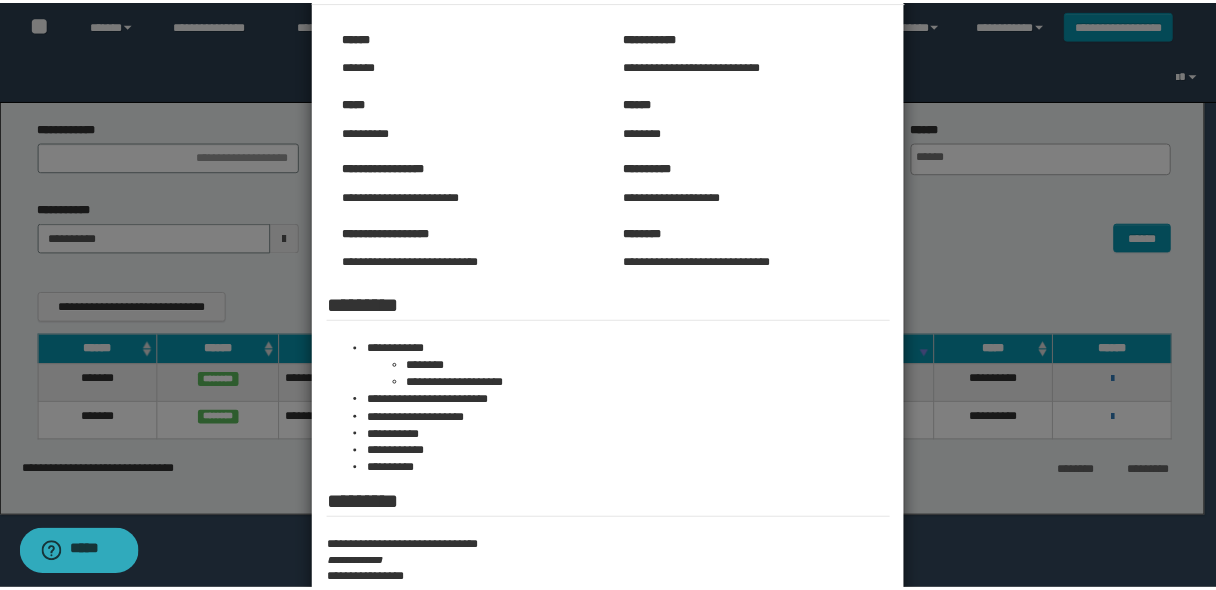 scroll, scrollTop: 0, scrollLeft: 0, axis: both 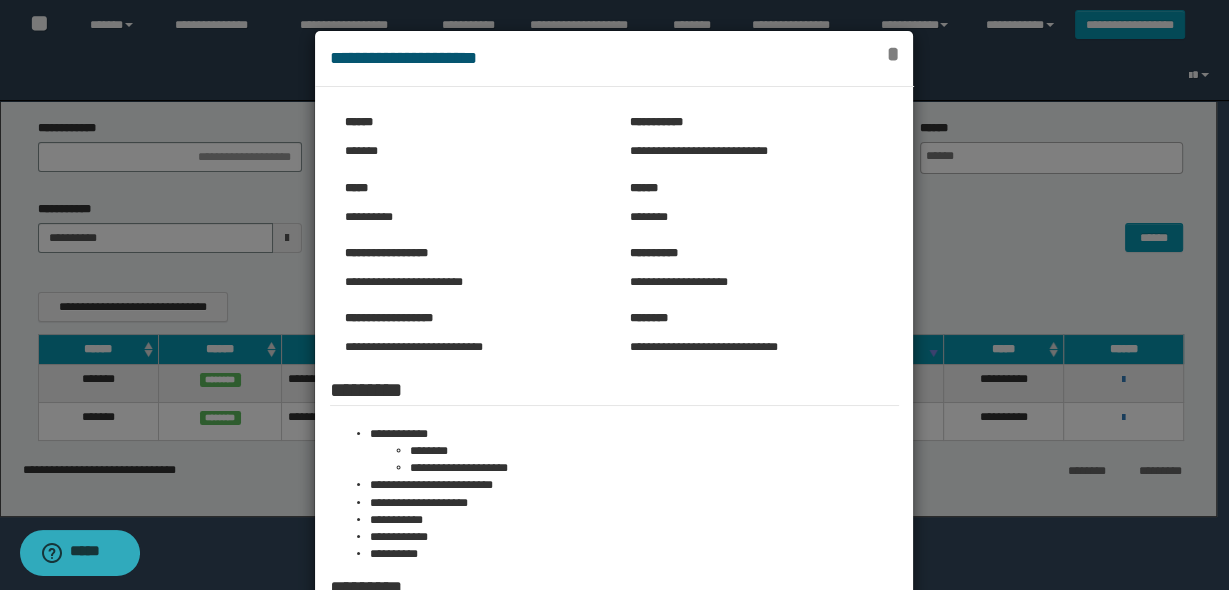 click on "*" at bounding box center (893, 54) 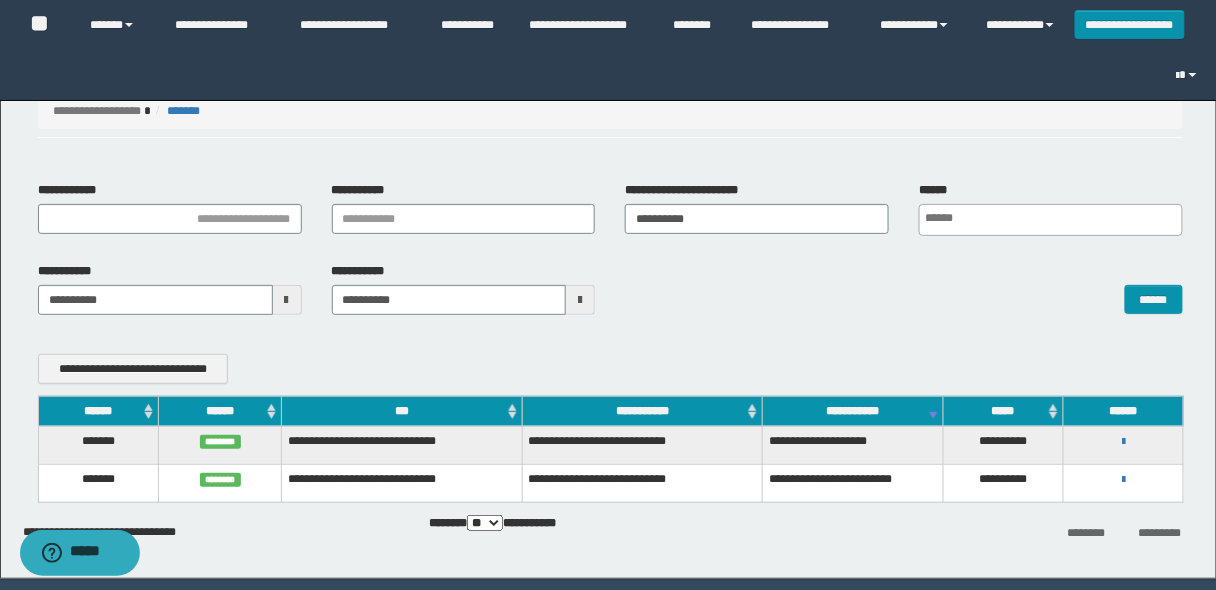 scroll, scrollTop: 0, scrollLeft: 0, axis: both 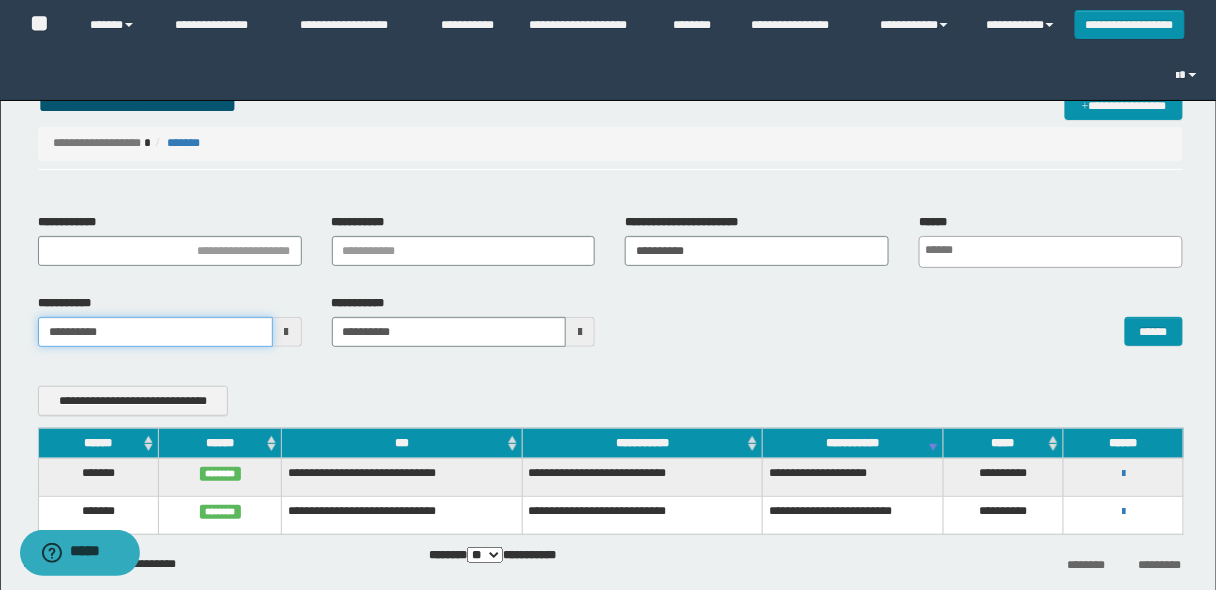 click on "**********" at bounding box center (608, 295) 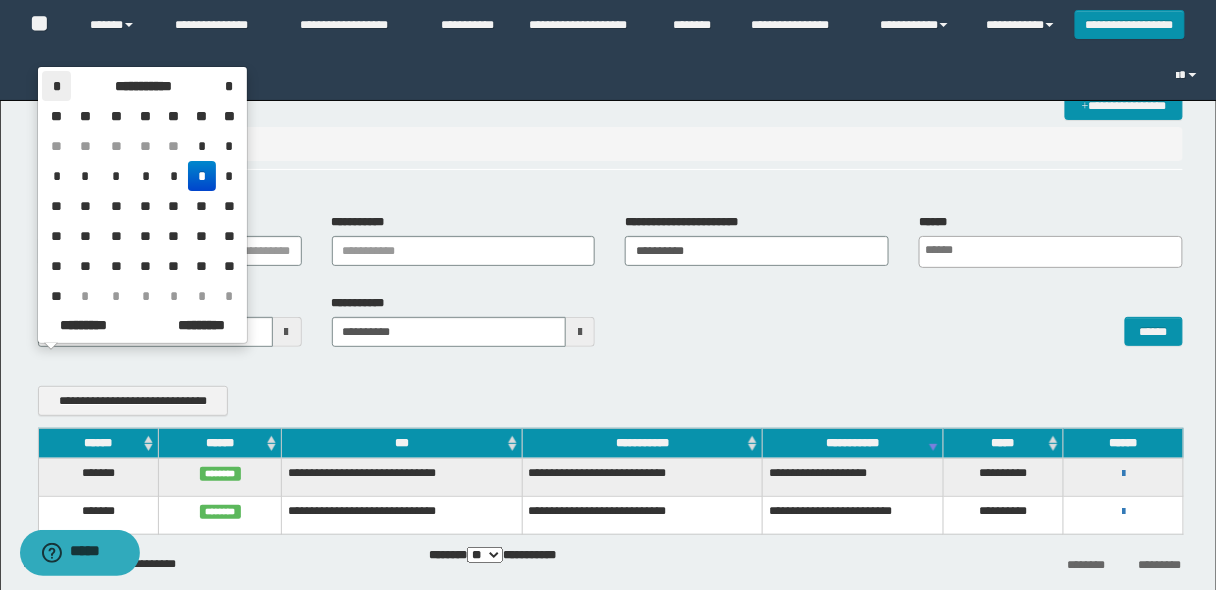 click on "*" at bounding box center (56, 86) 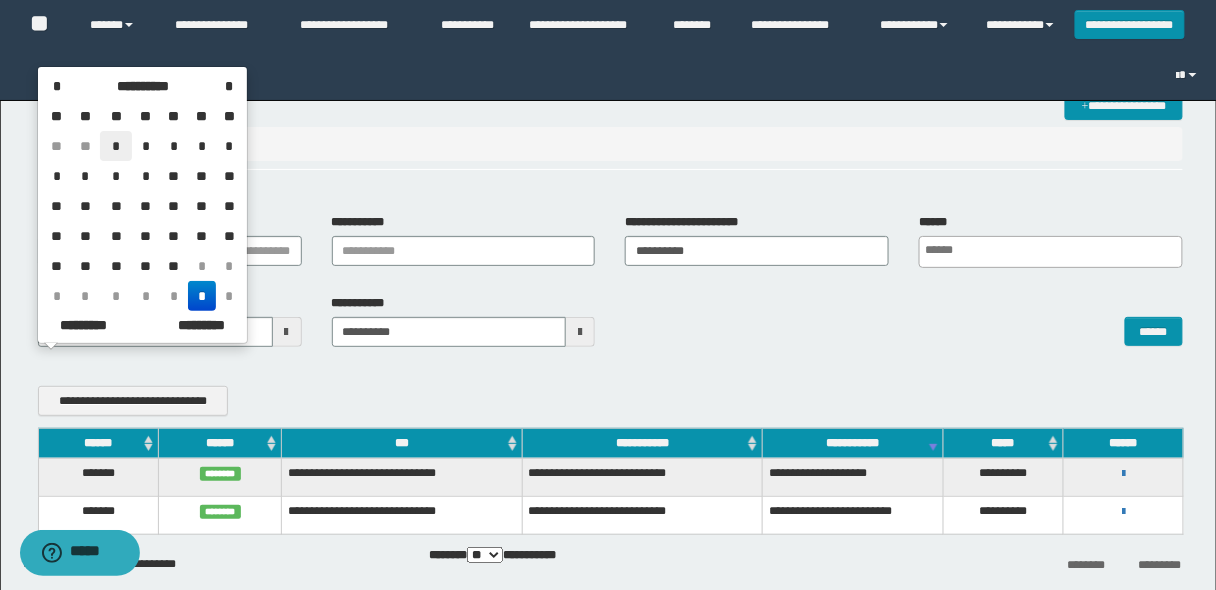 click on "*" at bounding box center [116, 146] 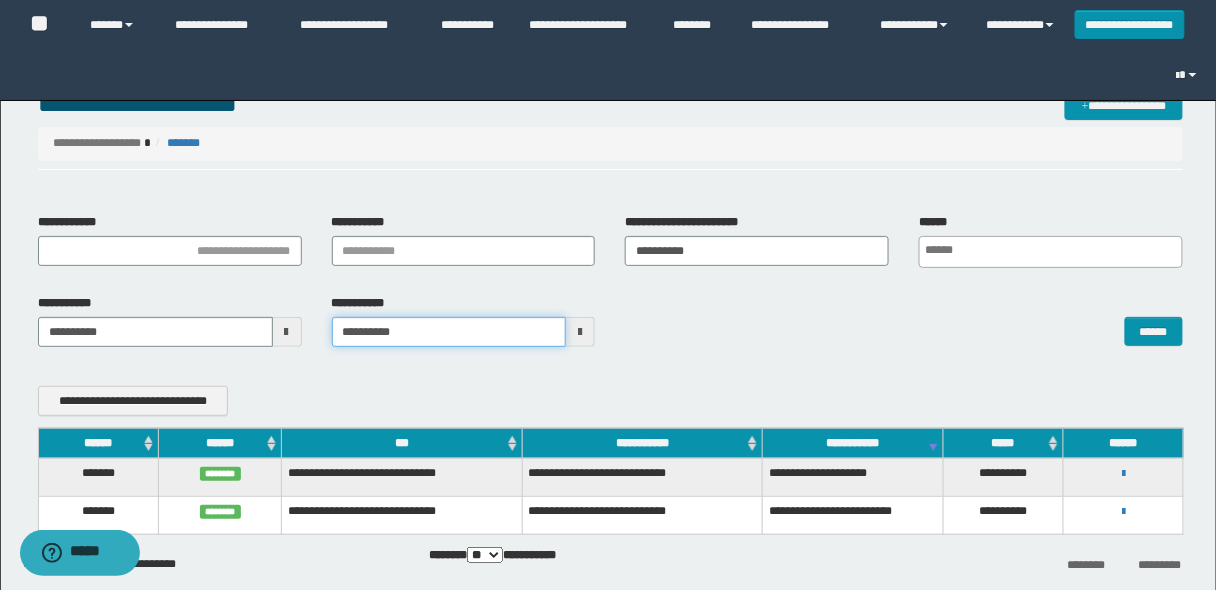 click on "**********" at bounding box center [608, 295] 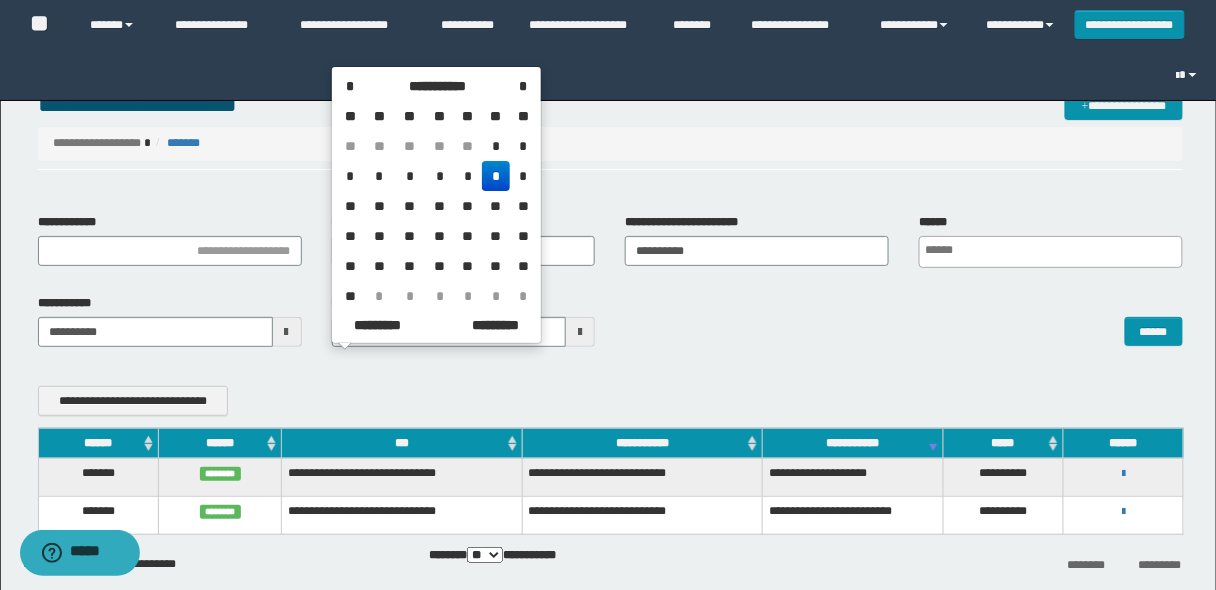 click on "*" at bounding box center [496, 176] 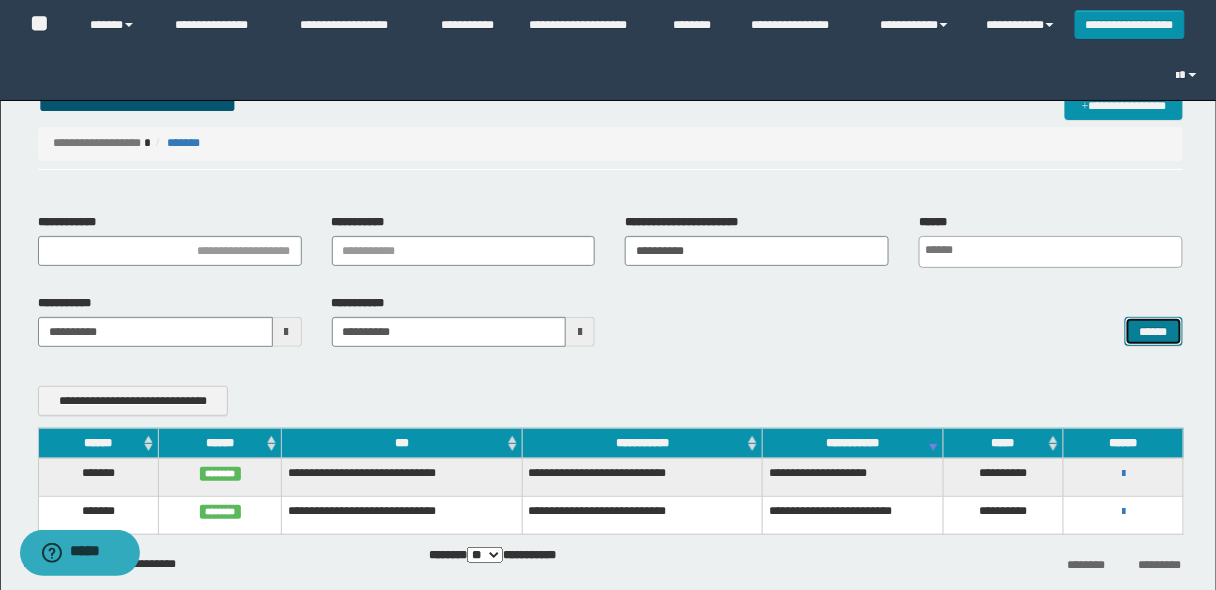 click on "******" at bounding box center [1154, 331] 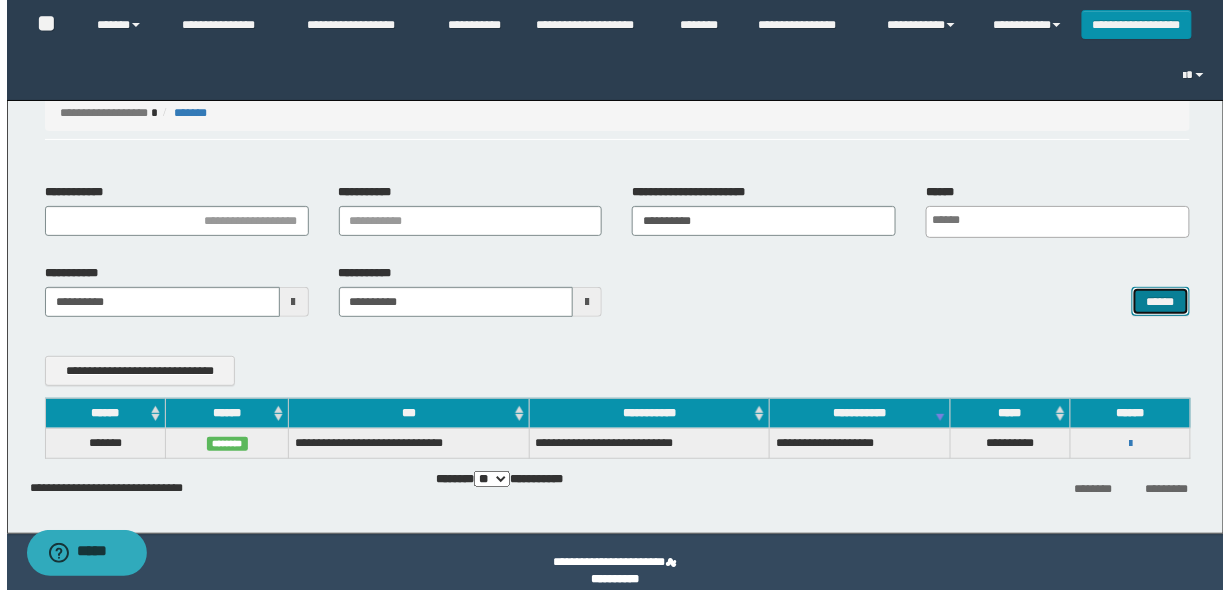 scroll, scrollTop: 48, scrollLeft: 0, axis: vertical 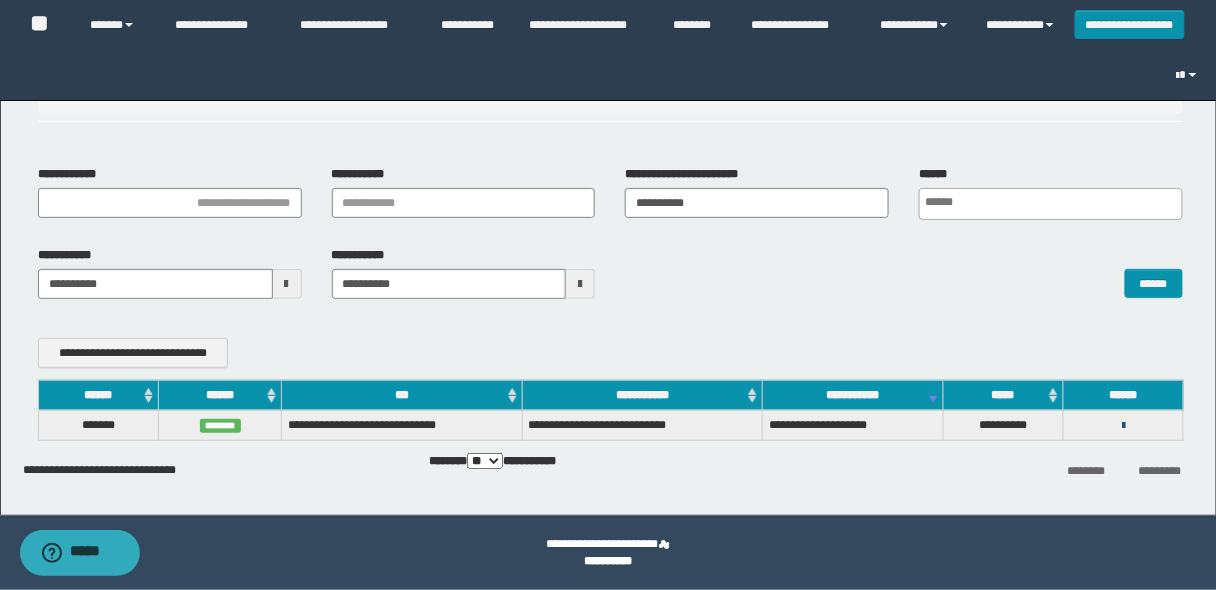 click at bounding box center [1123, 426] 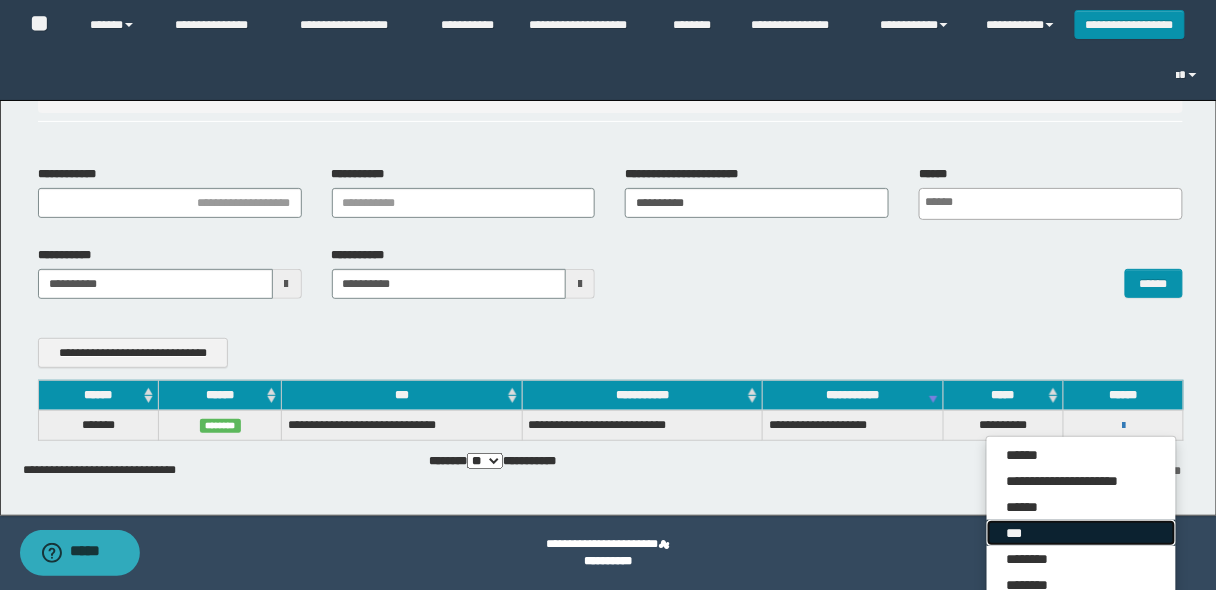 click on "***" at bounding box center (1081, 533) 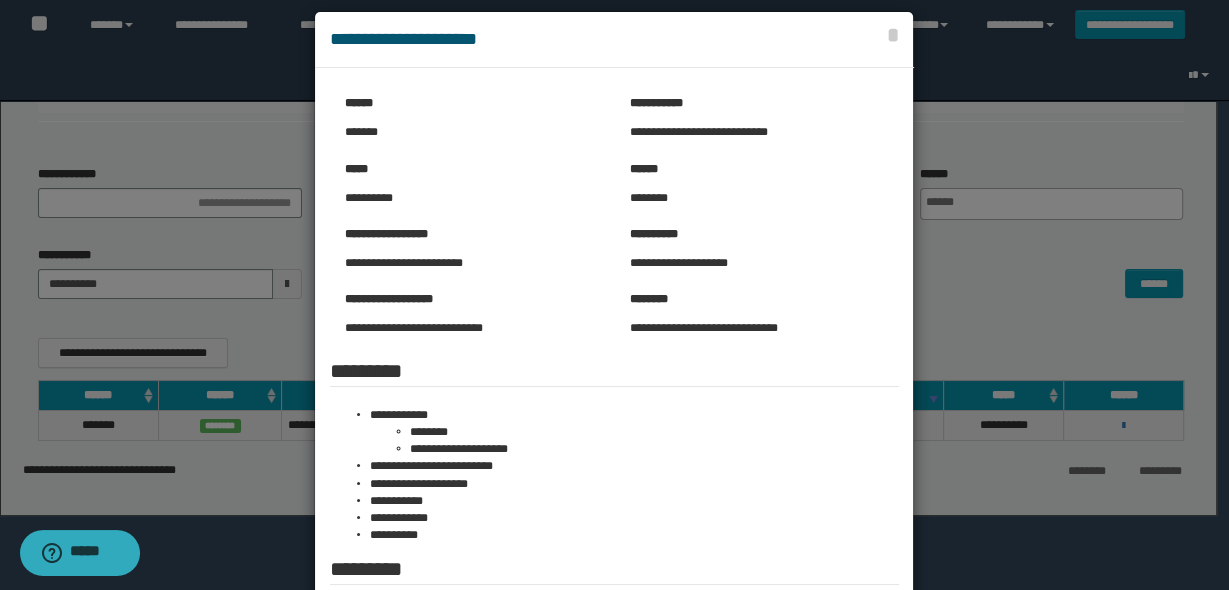 scroll, scrollTop: 0, scrollLeft: 0, axis: both 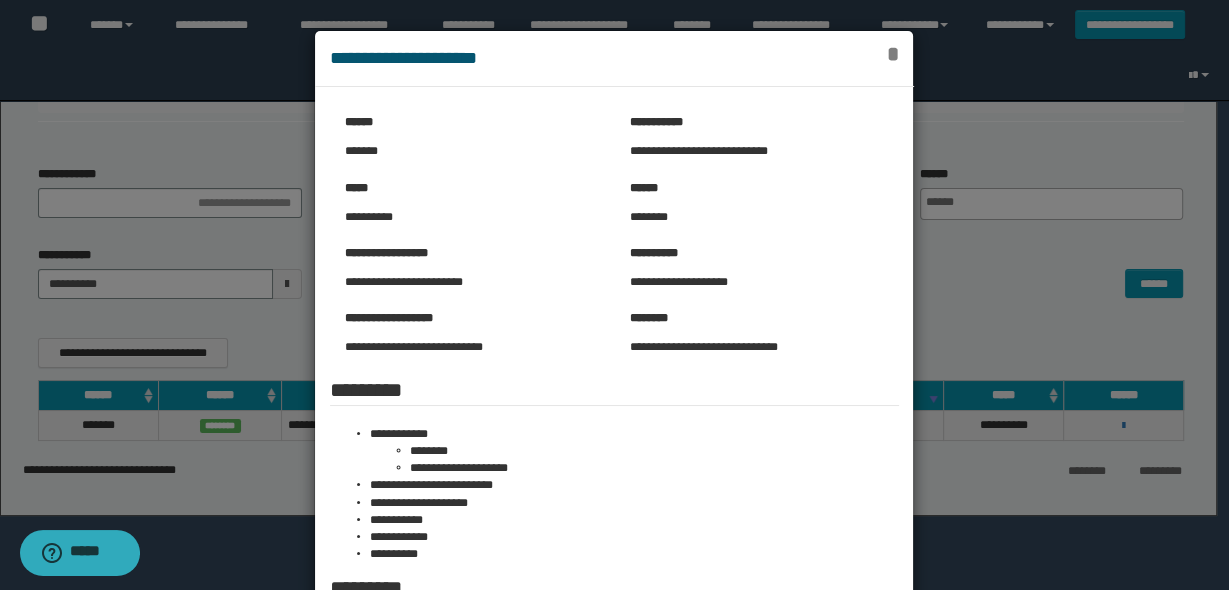 click on "*" at bounding box center (893, 54) 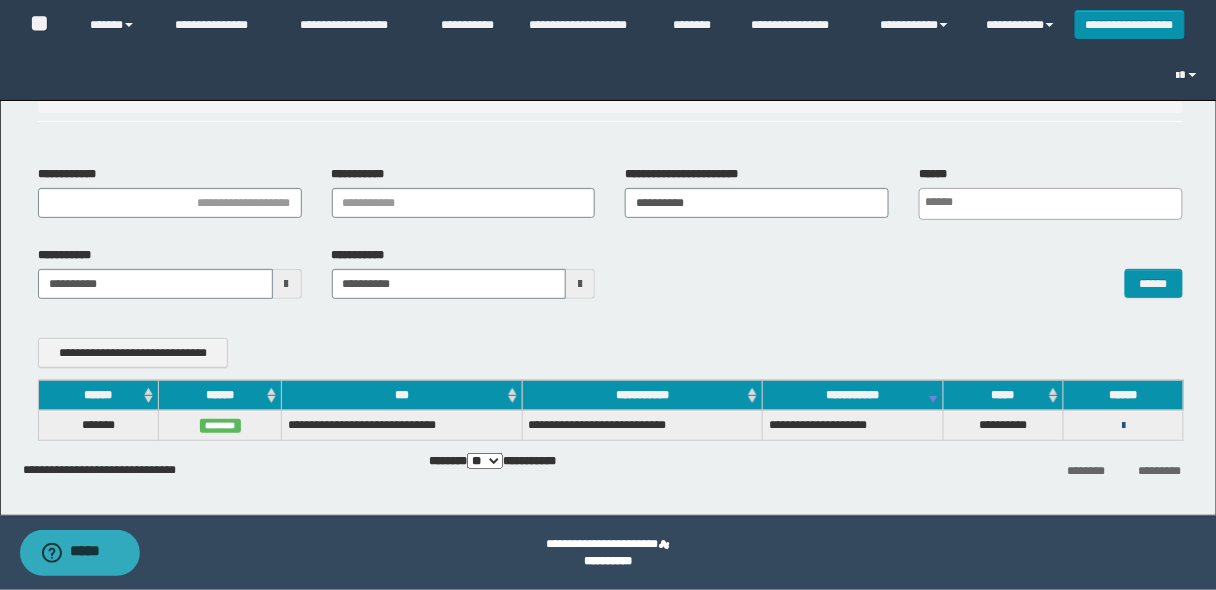 click at bounding box center (1123, 426) 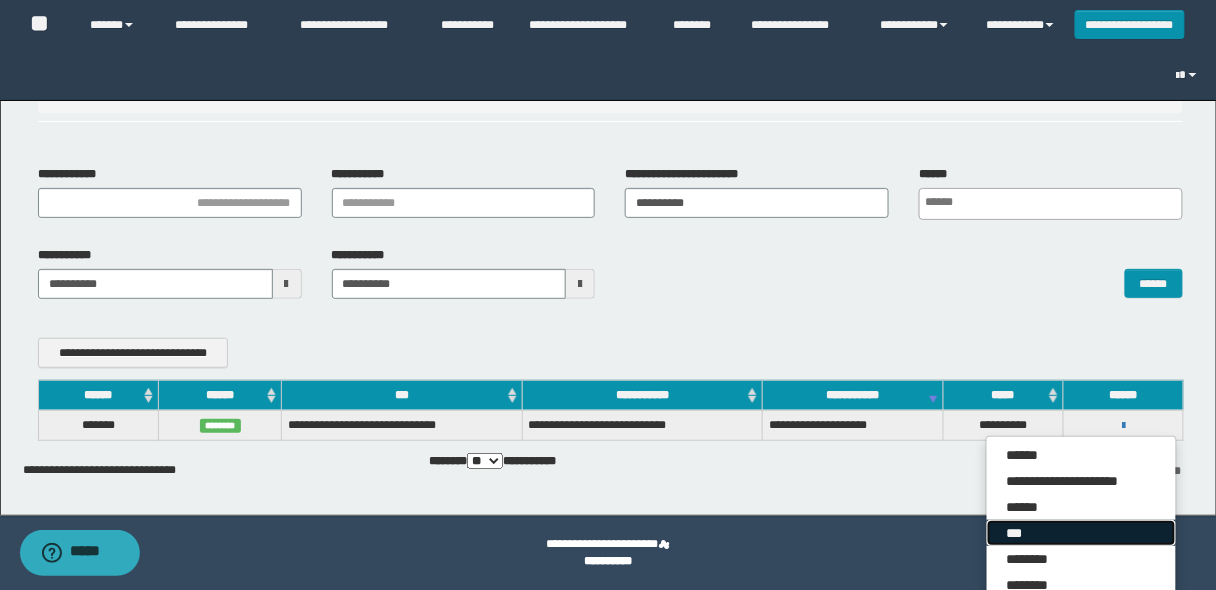 click on "***" at bounding box center (1081, 533) 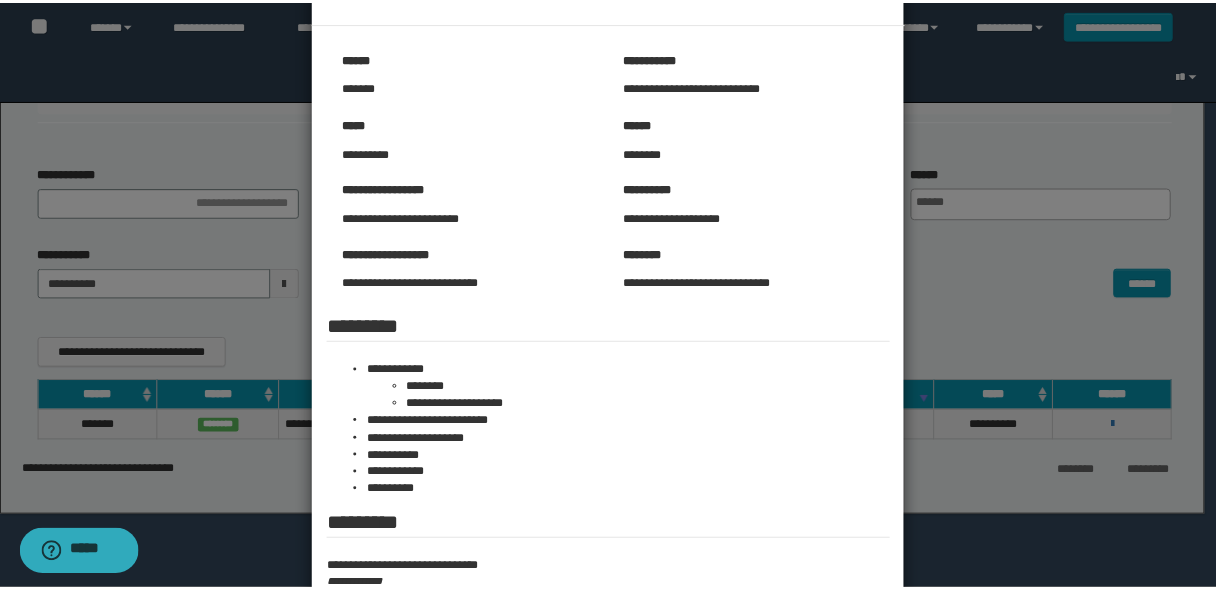 scroll, scrollTop: 0, scrollLeft: 0, axis: both 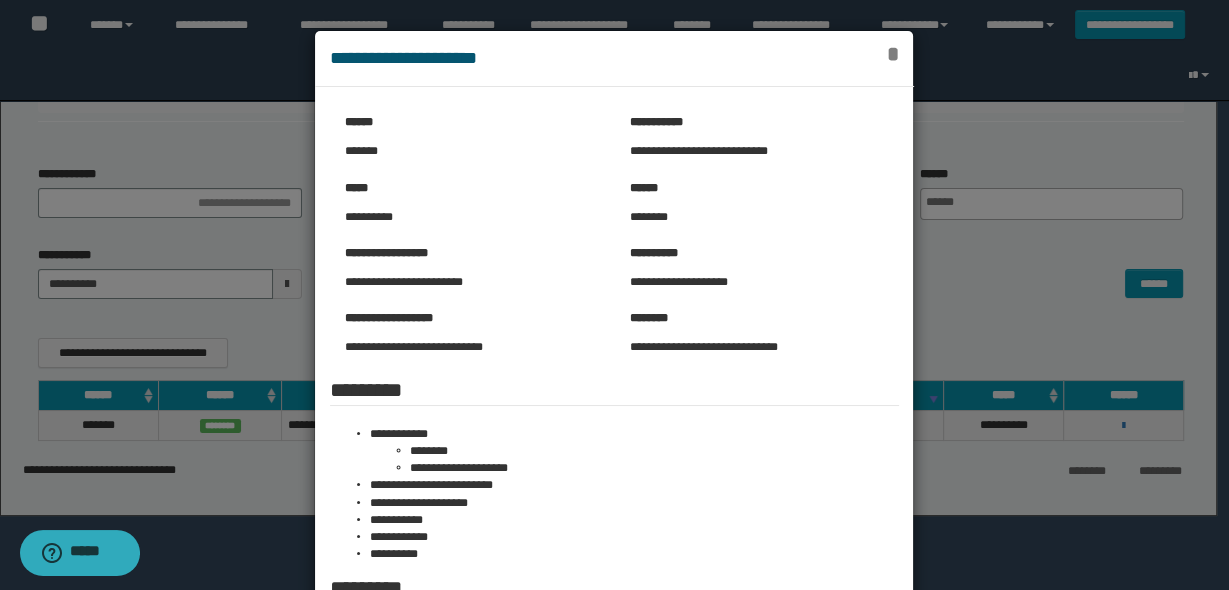 click on "*" at bounding box center (893, 54) 